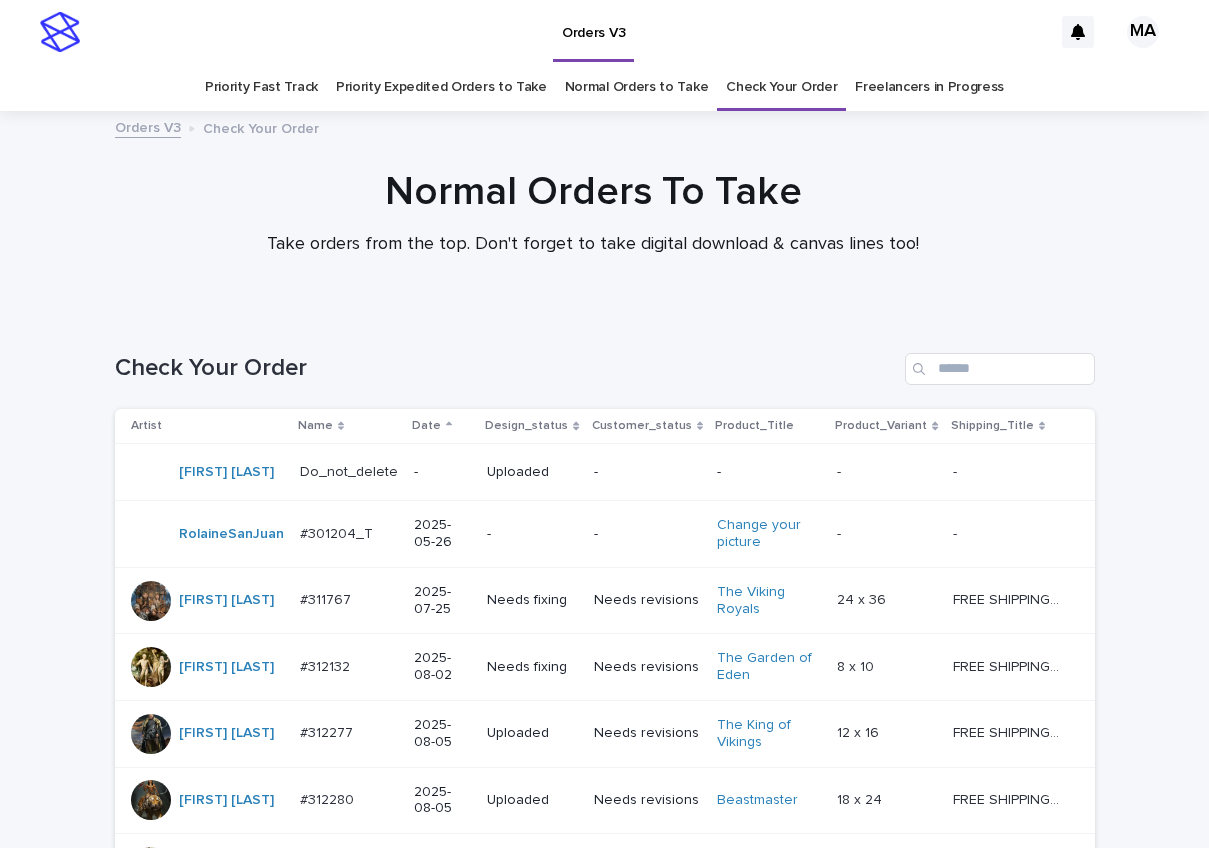 scroll, scrollTop: 0, scrollLeft: 0, axis: both 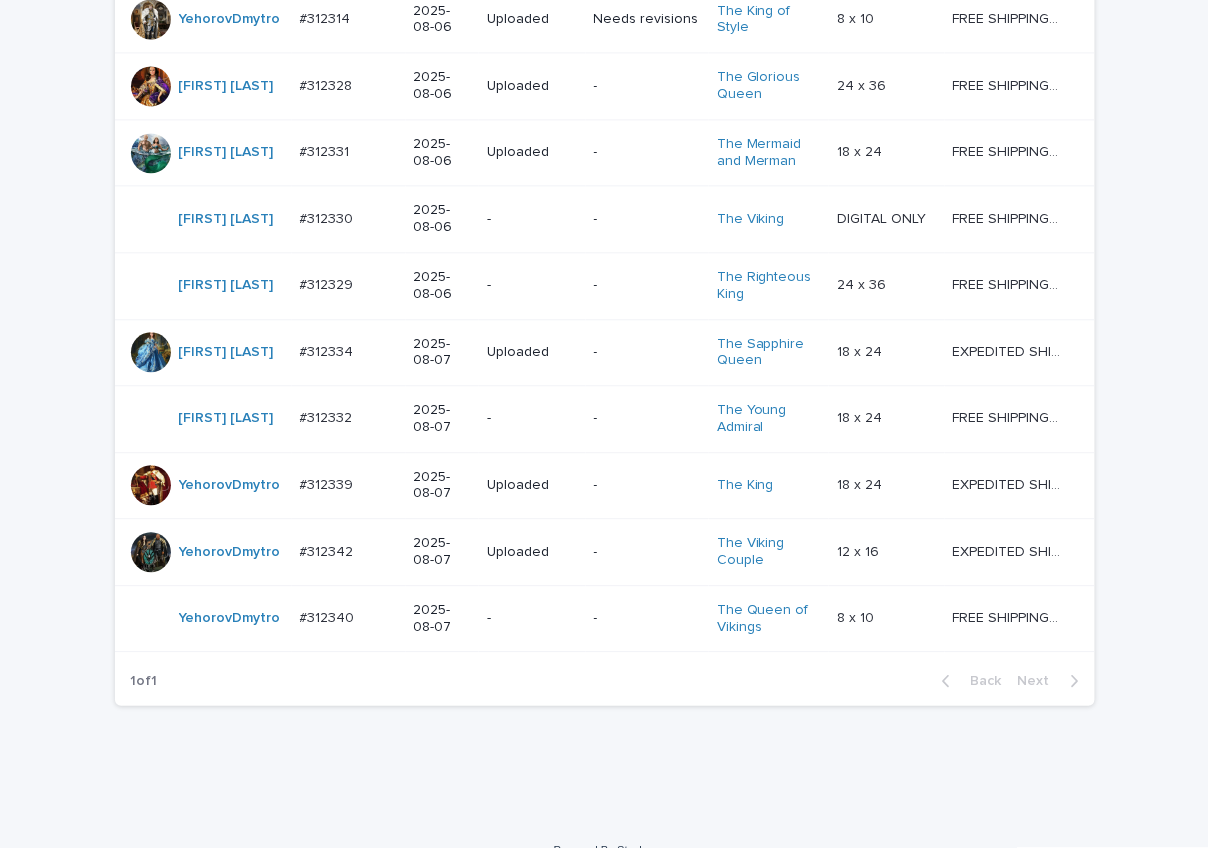 click on "Loading... Saving… Loading... Saving… Check Your Order Artist Name Date Design_status Customer_status Product_Title Product_Variant Shipping_Title TaoNguyen   Do_not_delete Do_not_delete   - Uploaded - - - -   - -   RolaineSanJuan   #301204_T #301204_T   2025-05-26 - - Change your picture   - -   - -   OksanaHolets   #311767 #311767   2025-07-25 Needs fixing Needs revisions The Viking Royals   24 x 36 24 x 36   FREE SHIPPING - preview in 1-2 business days, after your approval delivery will take 5-10 b.d. FREE SHIPPING - preview in 1-2 business days, after your approval delivery will take 5-10 b.d.   OksanaHolets   #312132 #312132   2025-08-02 Needs fixing Needs revisions The Garden of Eden   8 x 10 8 x 10   FREE SHIPPING - preview in 1-2 business days, after your approval delivery will take 5-10 b.d. FREE SHIPPING - preview in 1-2 business days, after your approval delivery will take 5-10 b.d.   OksanaHolets   #312277 #312277   2025-08-05 Uploaded Needs revisions The King of Vikings   12 x 16" at bounding box center (604, 11) 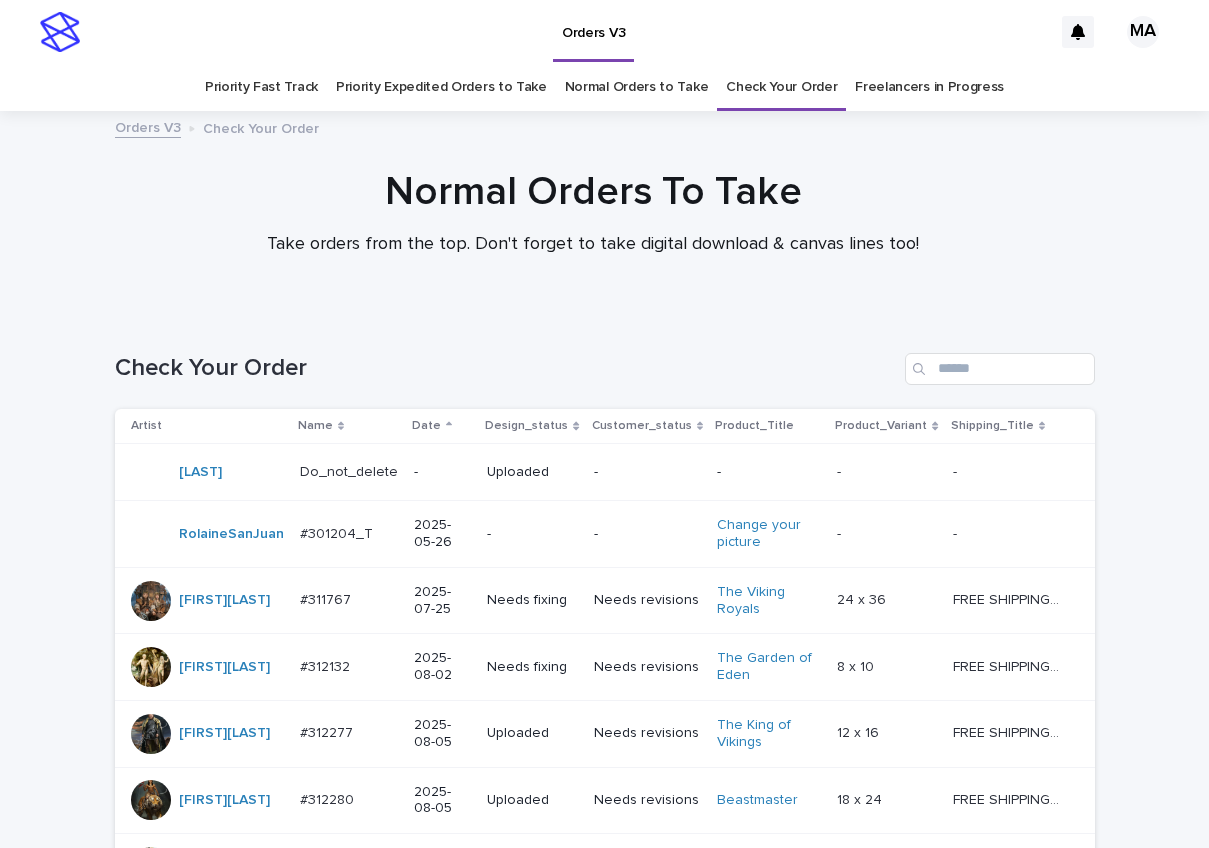scroll, scrollTop: 0, scrollLeft: 0, axis: both 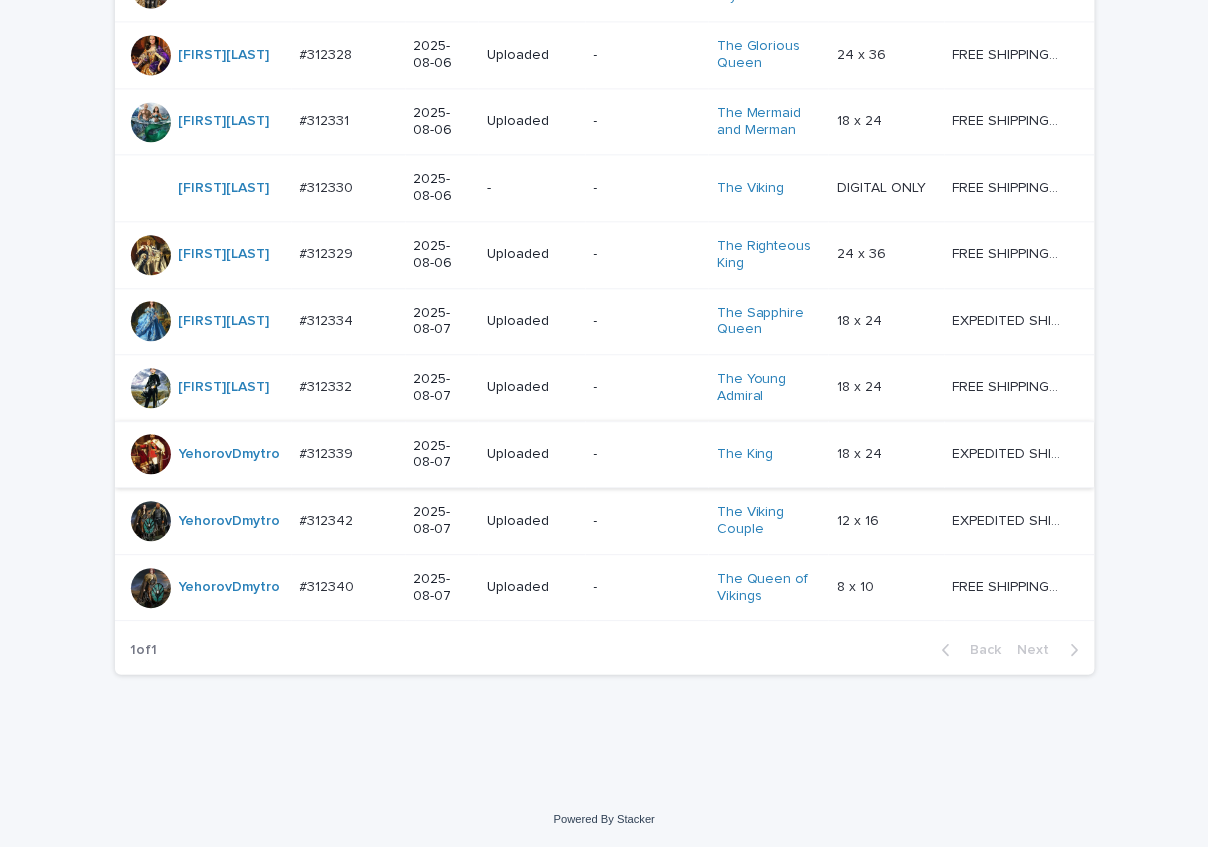 click on "Loading... Saving… Loading... Saving… Check Your Order Artist Name Date Design_status Customer_status Product_Title Product_Variant Shipping_Title TaoNguyen   Do_not_delete Do_not_delete   - Uploaded - - - -   - -   RolaineSanJuan   #301204_T #301204_T   2025-05-26 - - Change your picture   - -   - -   OksanaHolets   #311767 #311767   2025-07-25 Uploaded Needs revisions The Viking Royals   24 x 36 24 x 36   FREE SHIPPING - preview in 1-2 business days, after your approval delivery will take 5-10 b.d. FREE SHIPPING - preview in 1-2 business days, after your approval delivery will take 5-10 b.d.   OksanaHolets   #312132 #312132   2025-08-02 Needs fixing Needs revisions The Garden of Eden   8 x 10 8 x 10   FREE SHIPPING - preview in 1-2 business days, after your approval delivery will take 5-10 b.d. FREE SHIPPING - preview in 1-2 business days, after your approval delivery will take 5-10 b.d.   OksanaHolets   #312277 #312277   2025-08-05 Uploaded Needs revisions The King of Vikings   12 x 16" at bounding box center [604, -20] 